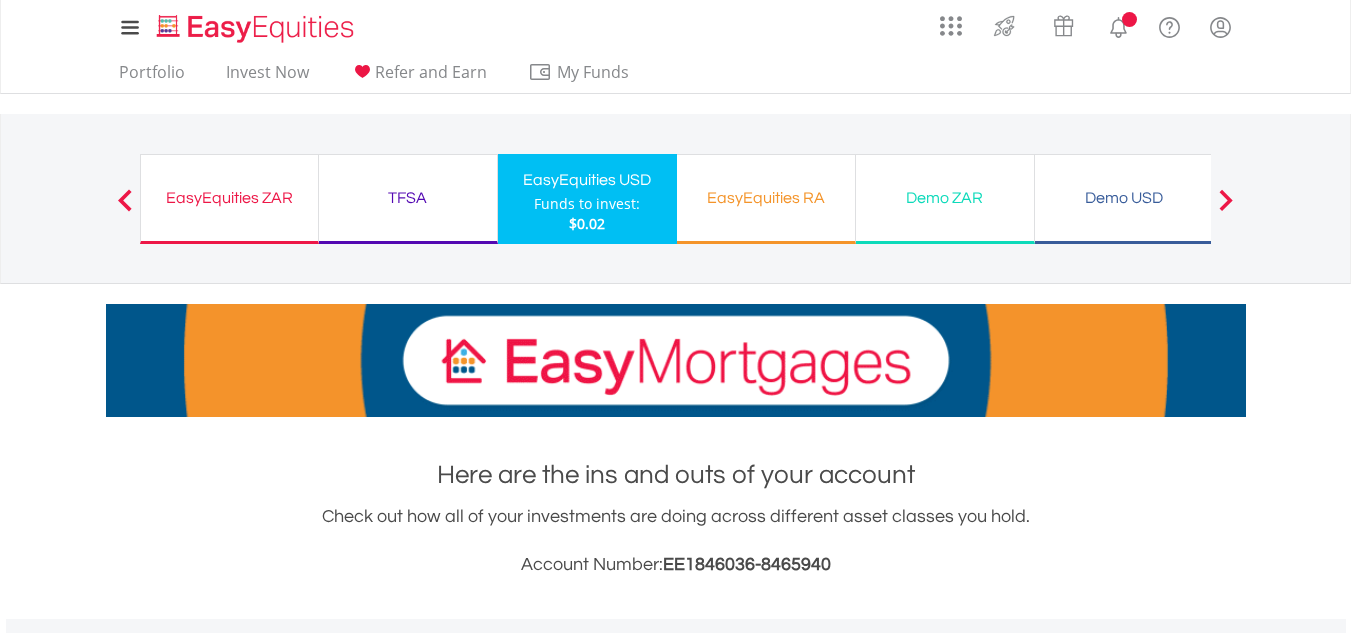 scroll, scrollTop: 0, scrollLeft: 0, axis: both 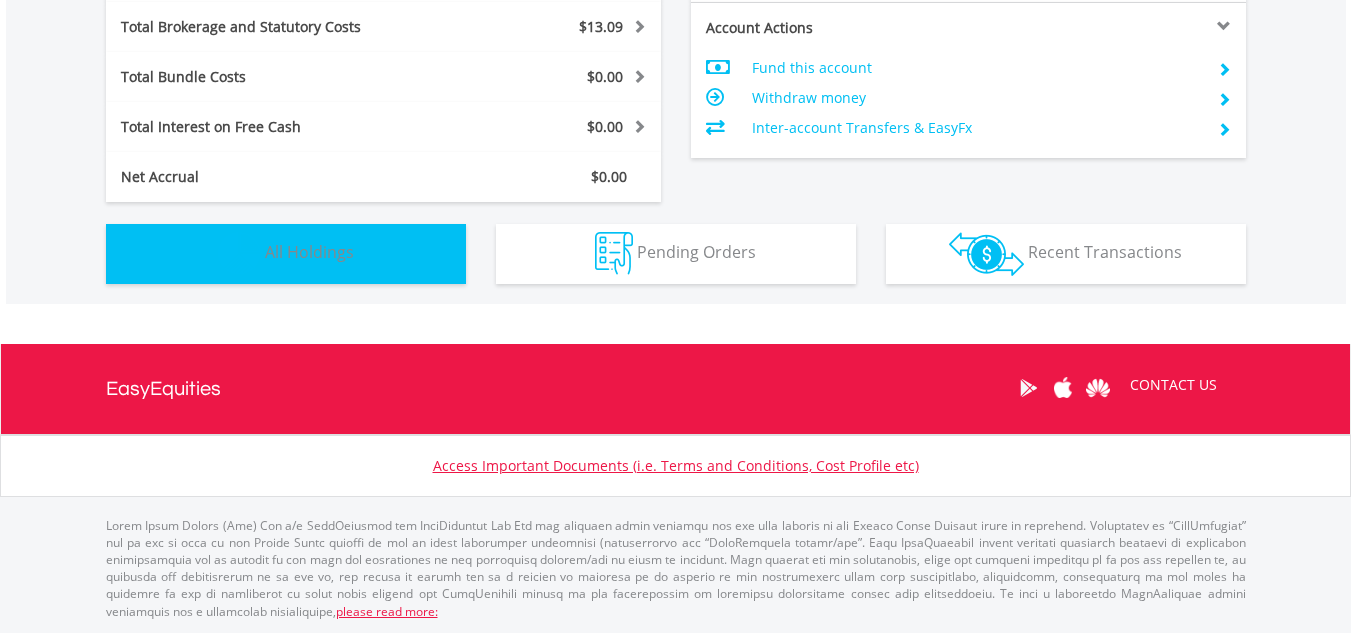 click on "Holdings
All Holdings" at bounding box center (286, 254) 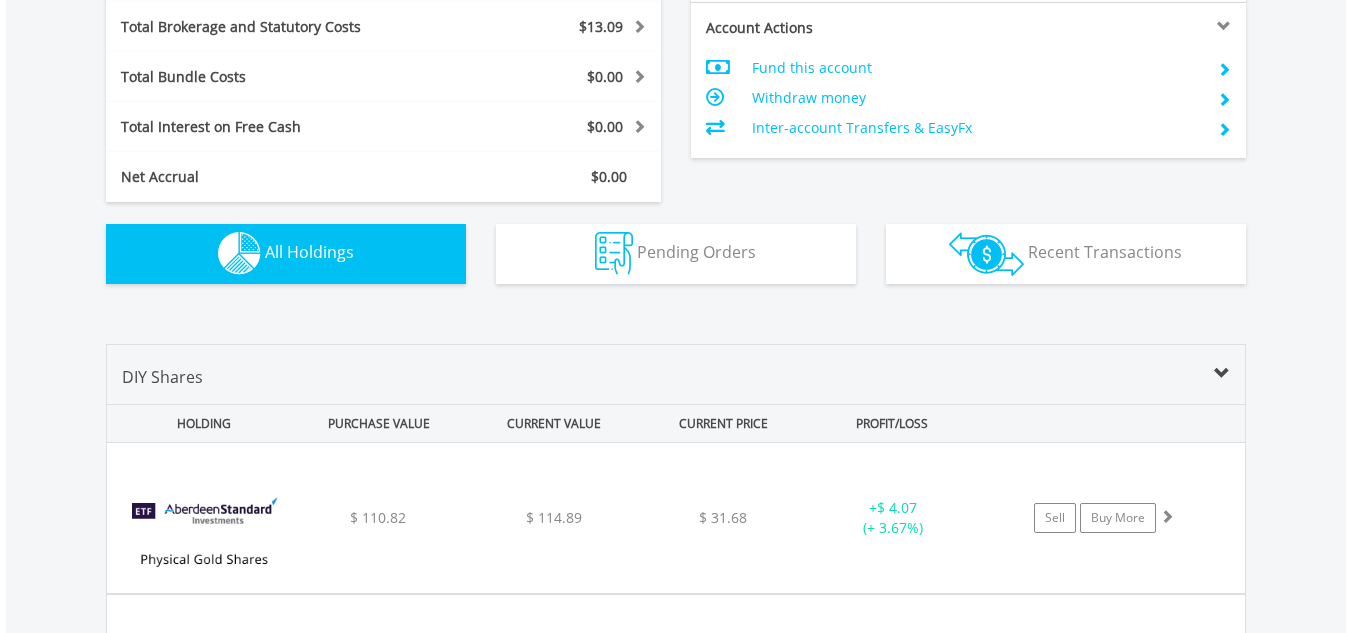 scroll, scrollTop: 1443, scrollLeft: 0, axis: vertical 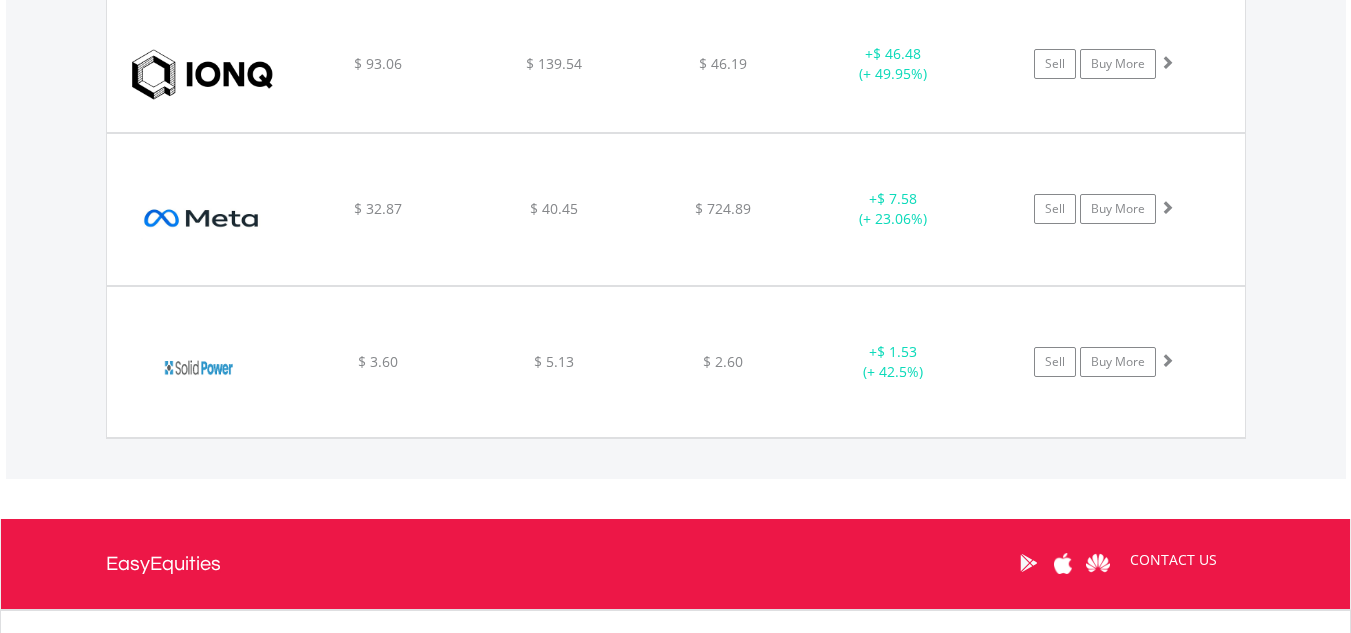 drag, startPoint x: 1361, startPoint y: 352, endPoint x: 1356, endPoint y: 546, distance: 194.06442 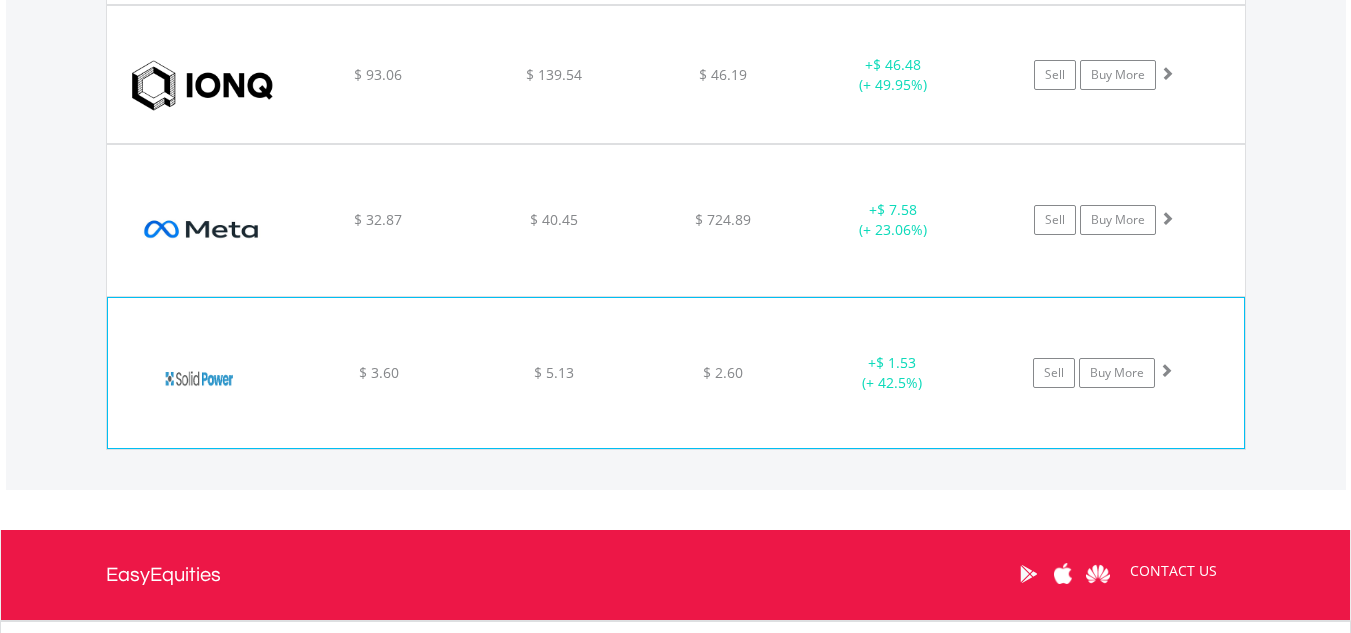 click on "Sell
Buy More" at bounding box center (1114, -792) 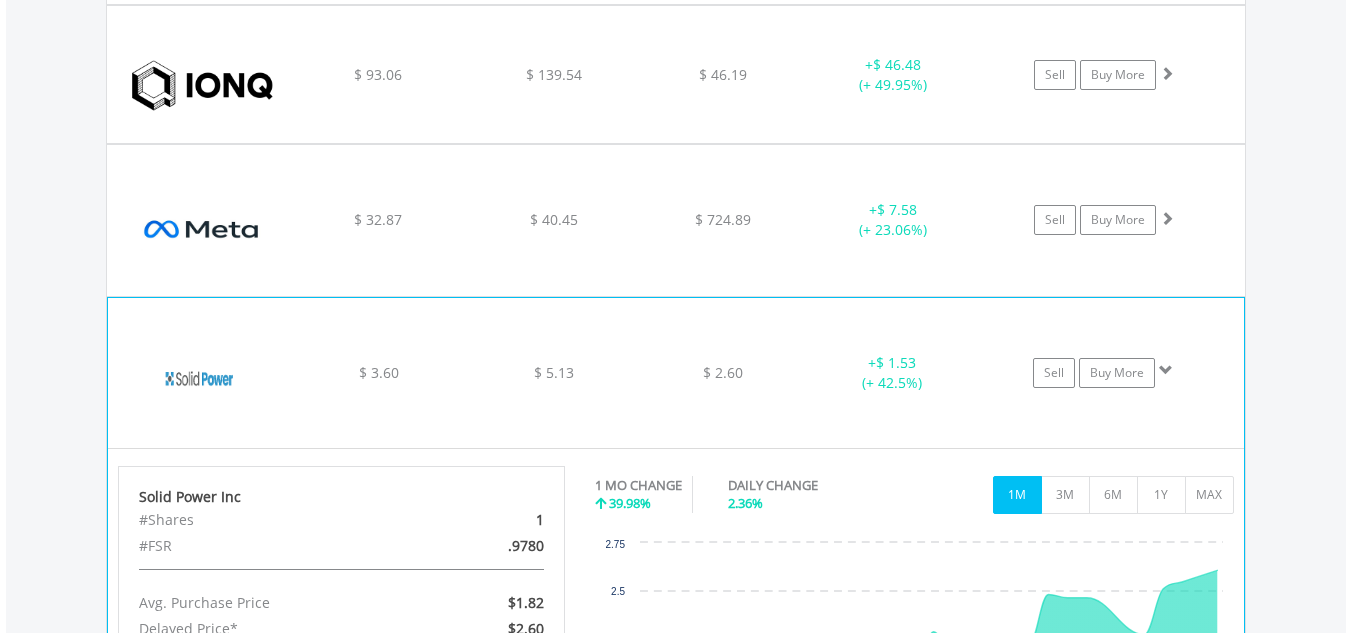 click at bounding box center [1166, 370] 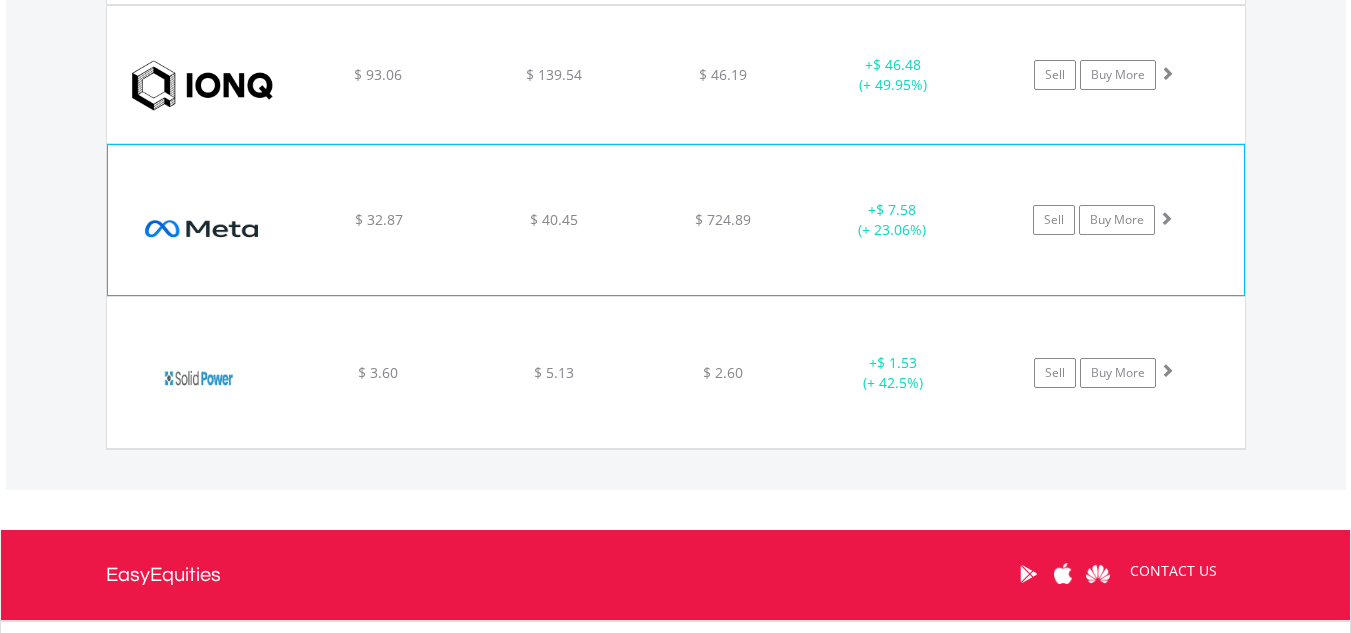click on "﻿
Meta Platforms Inc-A
$ 32.87
$ 40.45
$ 724.89
+  $ 7.58 (+ 23.06%)
Sell
Buy More" at bounding box center (676, -792) 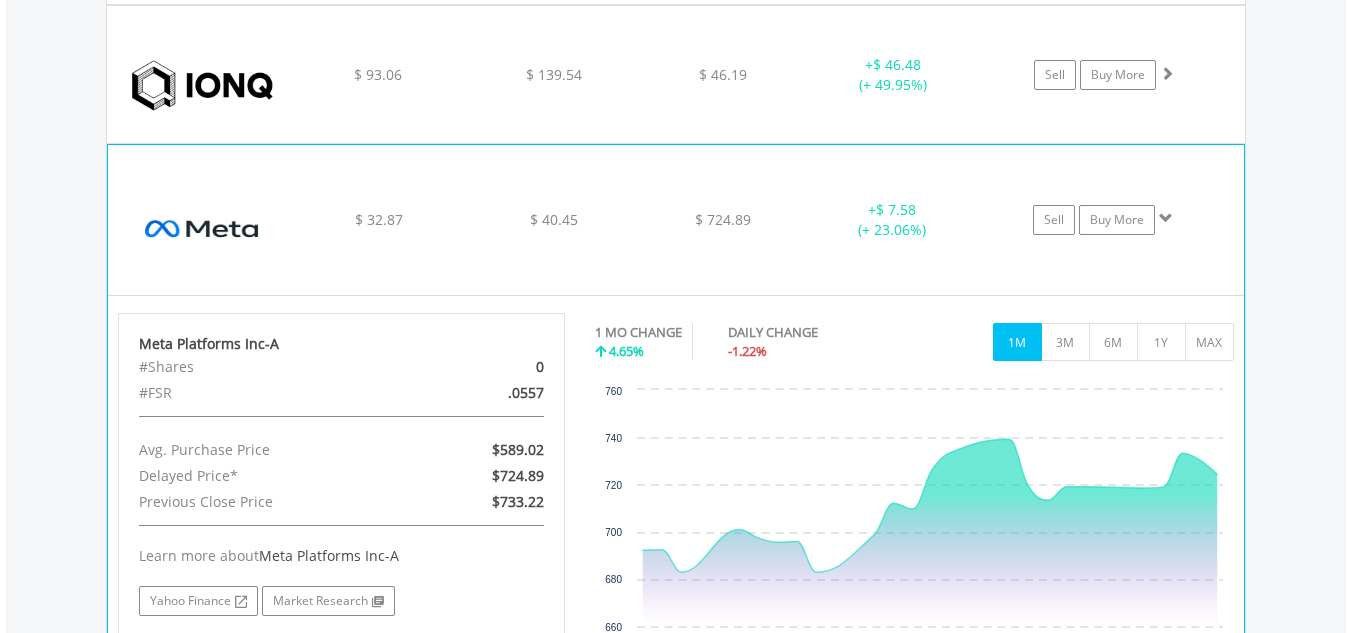 click at bounding box center (1166, 218) 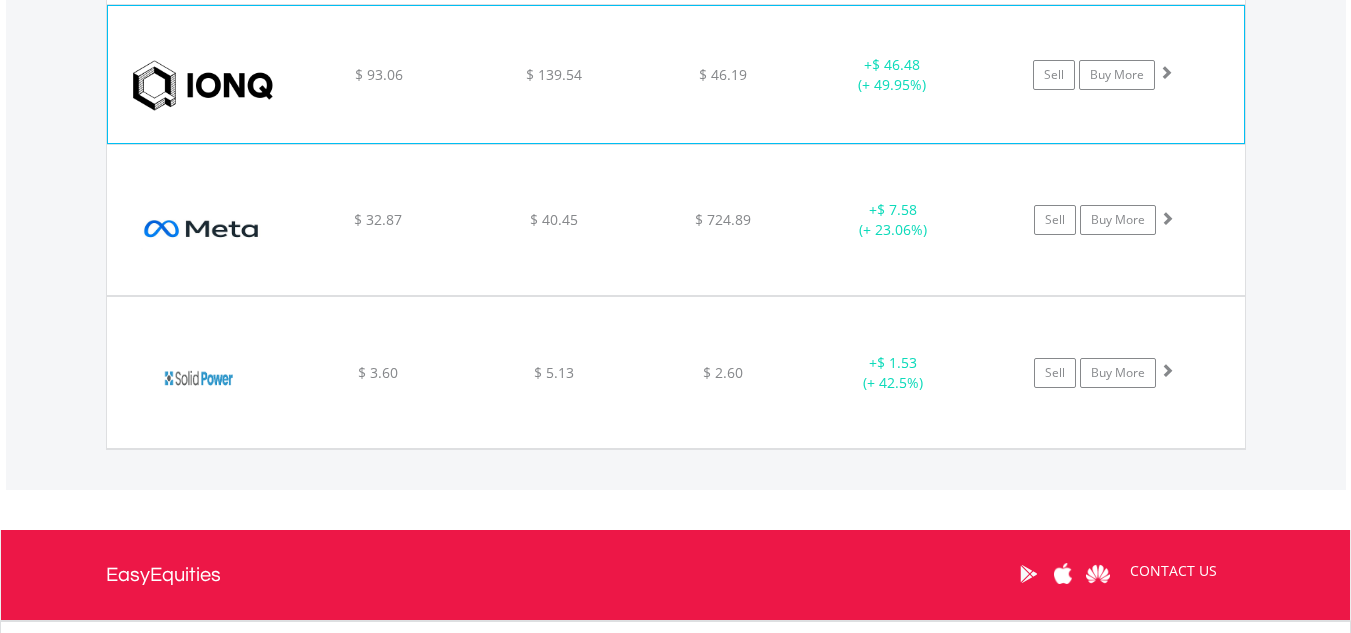 click on "﻿
IonQ Inc
$ 93.06
$ 139.54
$ 46.19
+  $ 46.48 (+ 49.95%)
Sell
Buy More" at bounding box center (676, -792) 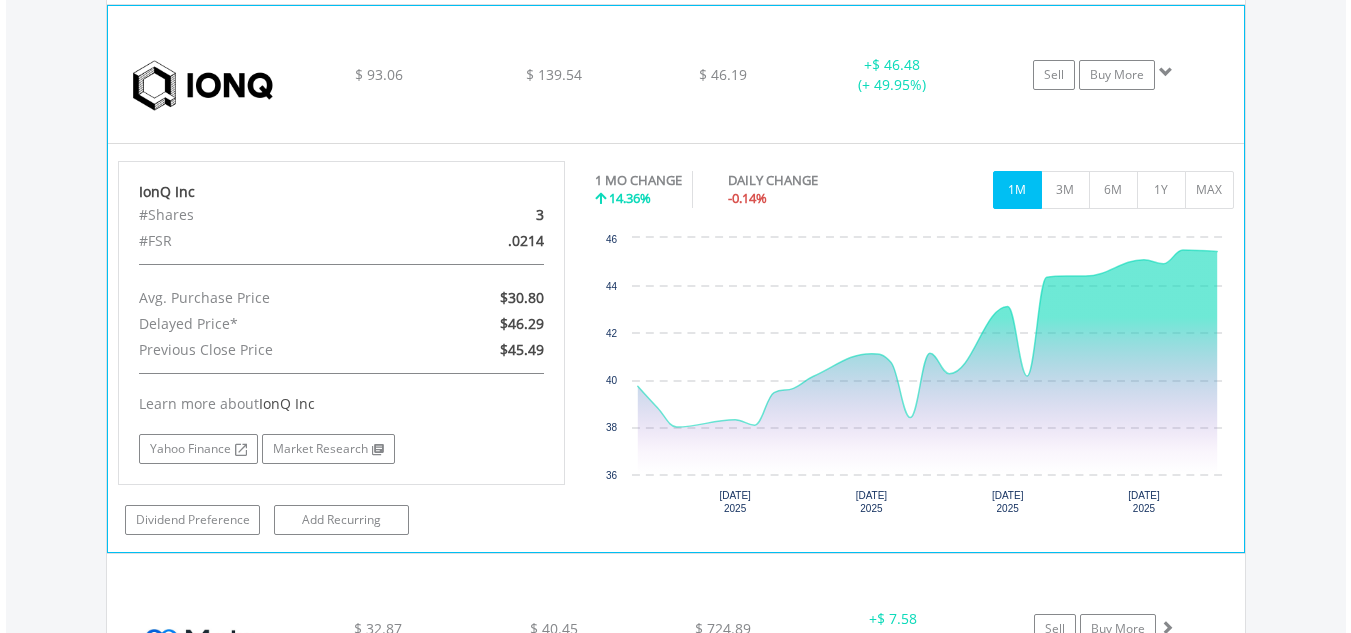click on "Sell
Buy More" at bounding box center [1114, -792] 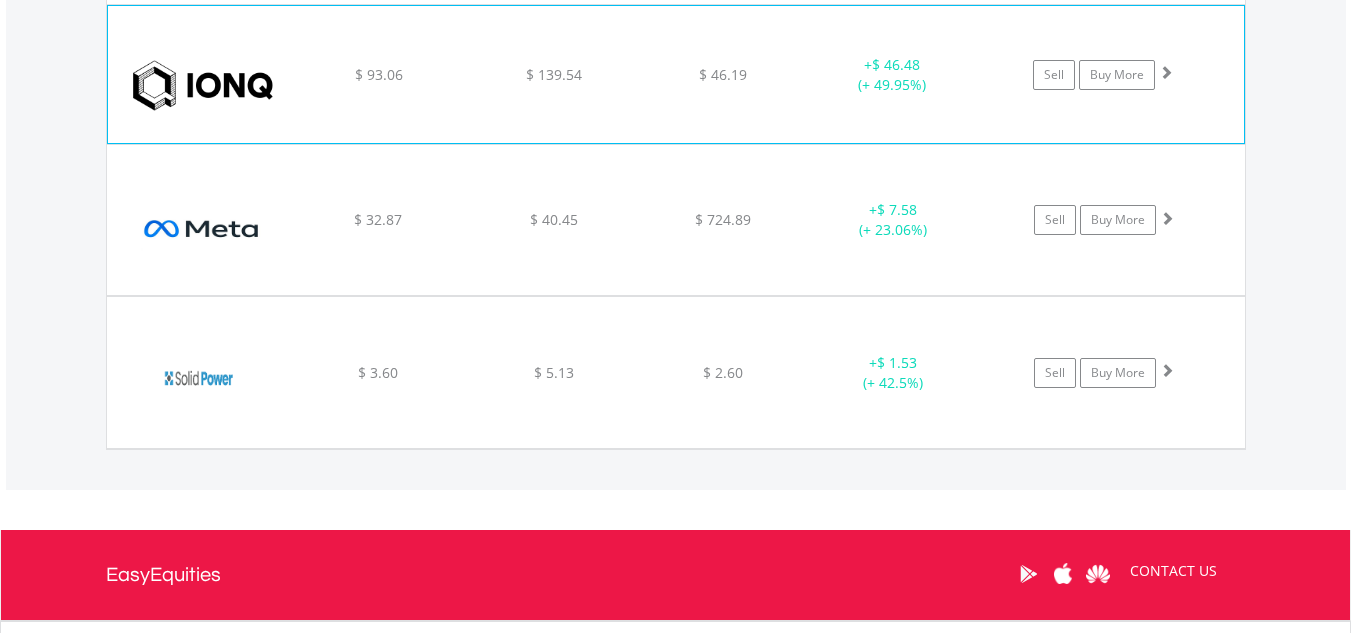 click on "Sell
Buy More" at bounding box center [1114, -792] 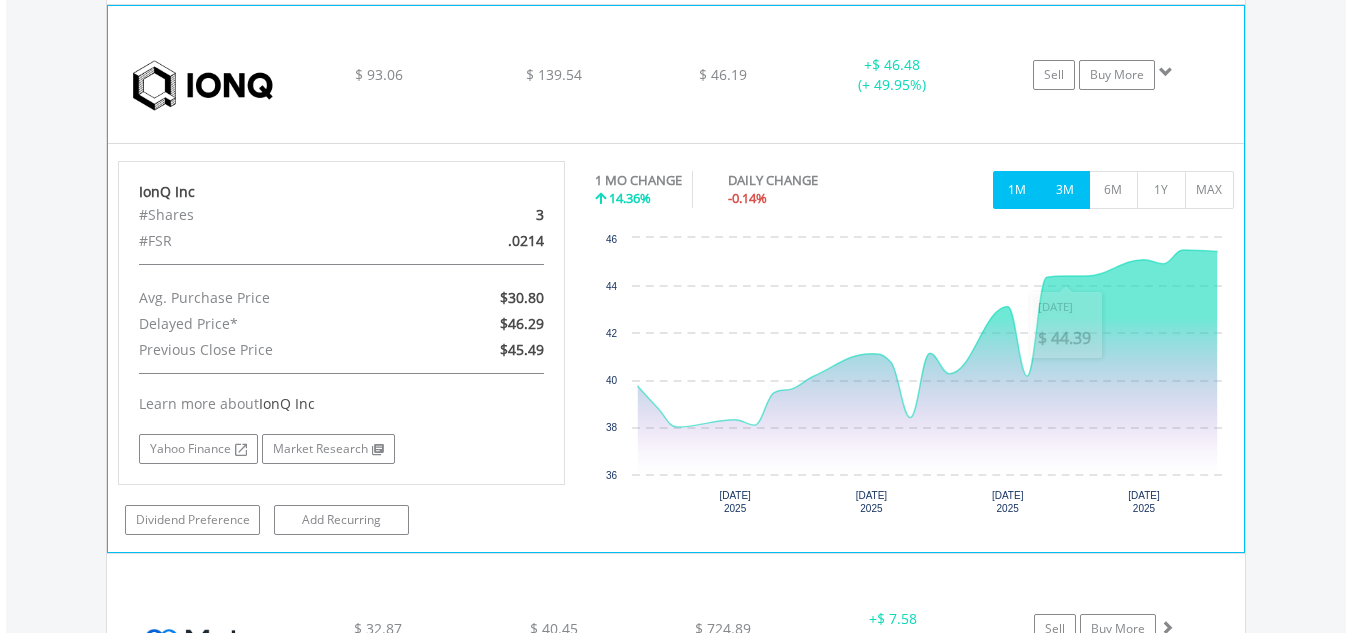 click on "3M" at bounding box center (1065, 190) 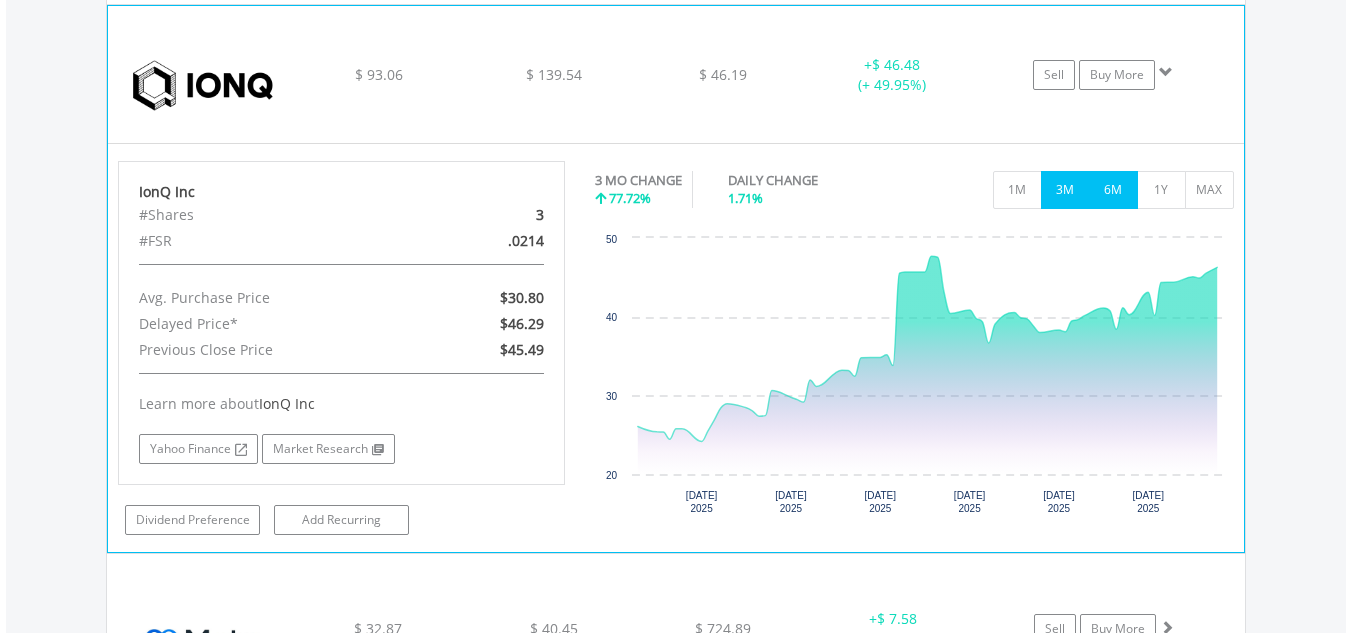 click on "6M" at bounding box center [1113, 190] 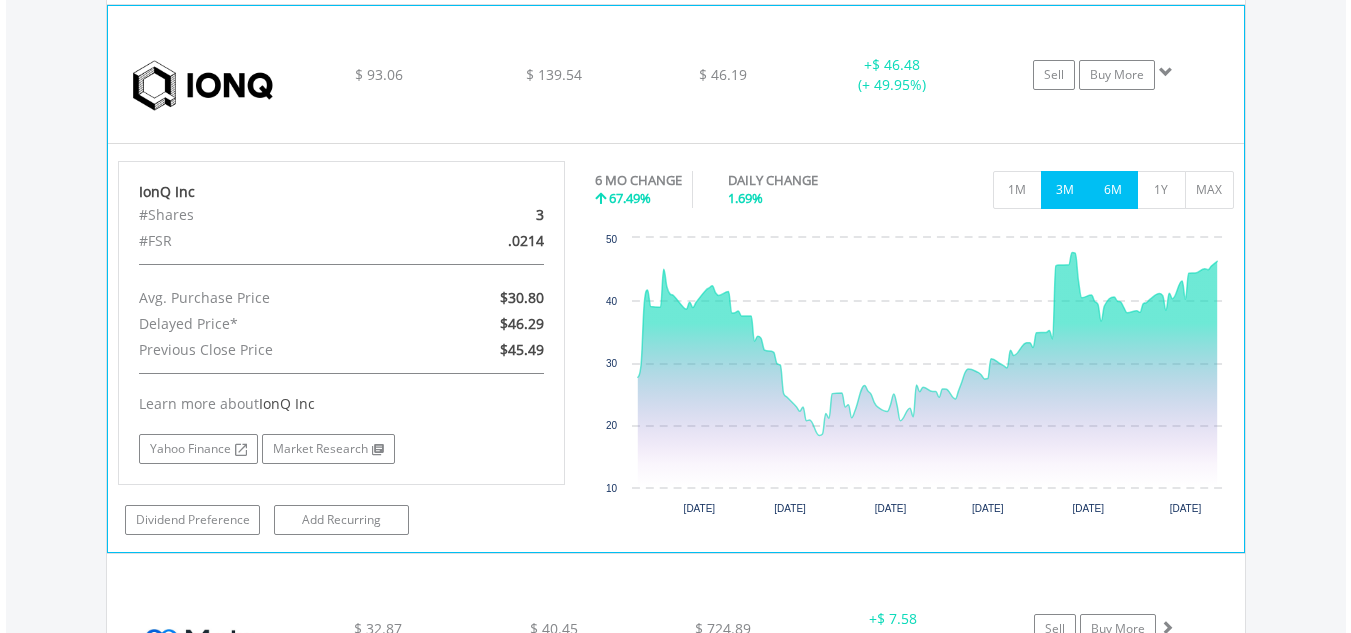 click on "3M" at bounding box center [1065, 190] 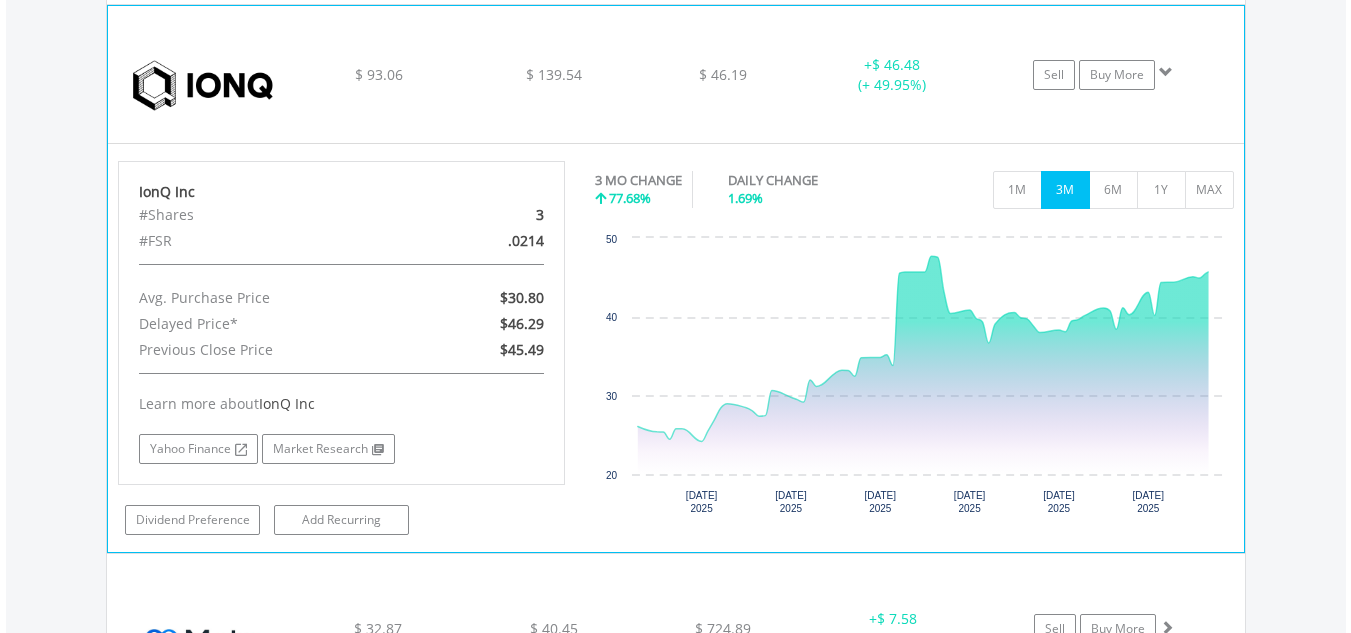 click at bounding box center [1166, 72] 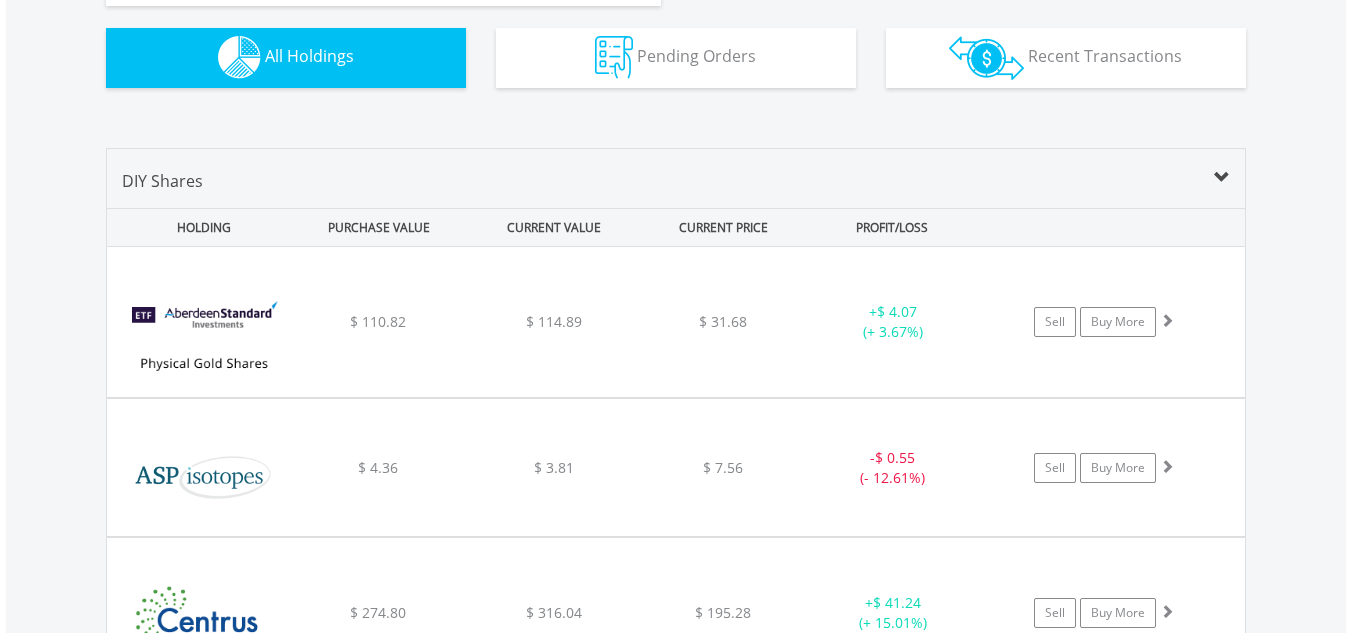 scroll, scrollTop: 1290, scrollLeft: 0, axis: vertical 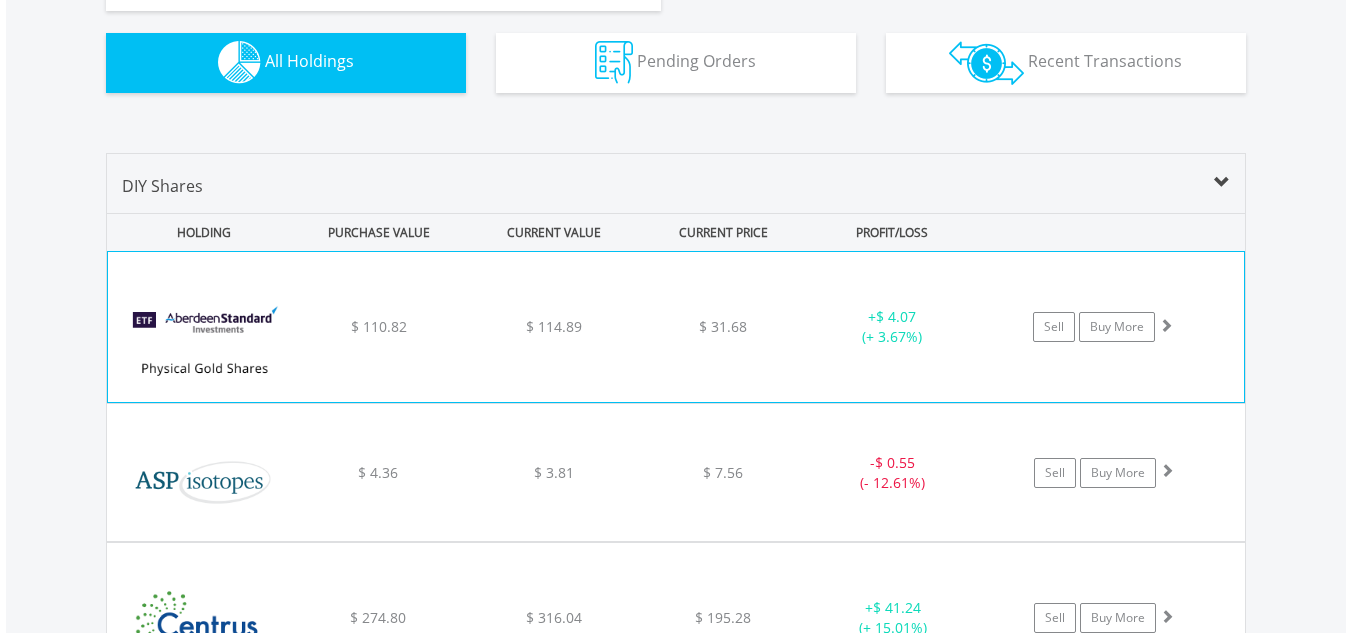 click at bounding box center [1166, 325] 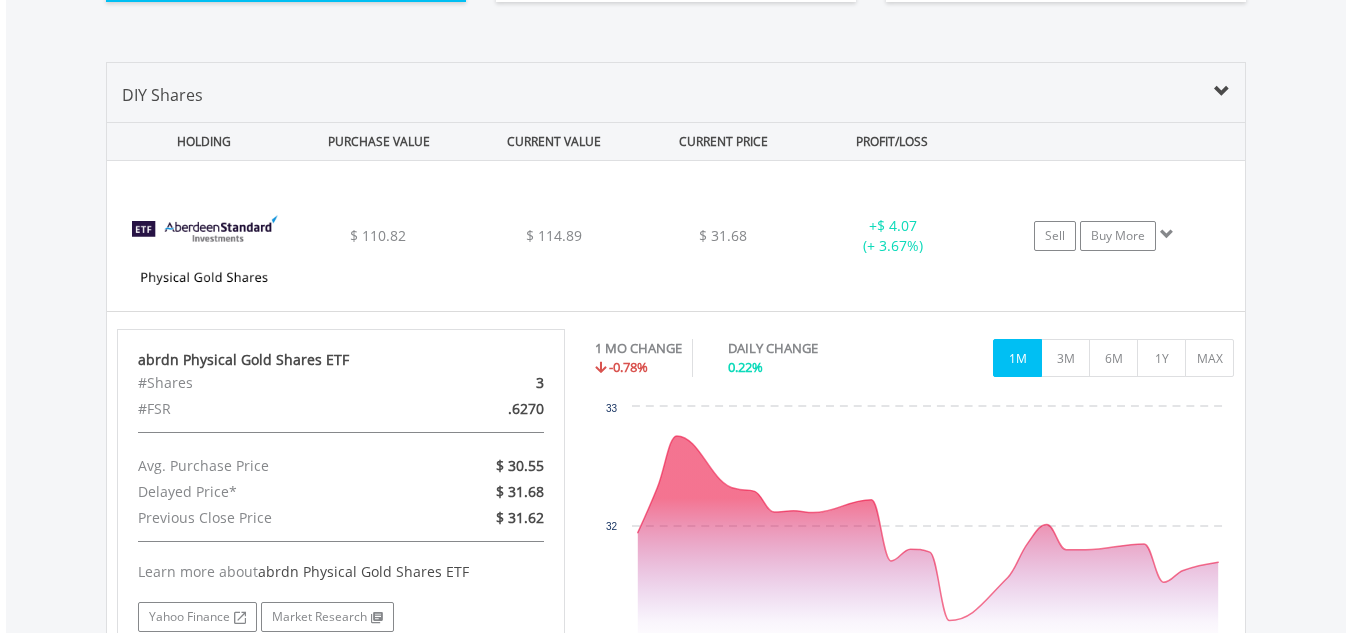 scroll, scrollTop: 1418, scrollLeft: 0, axis: vertical 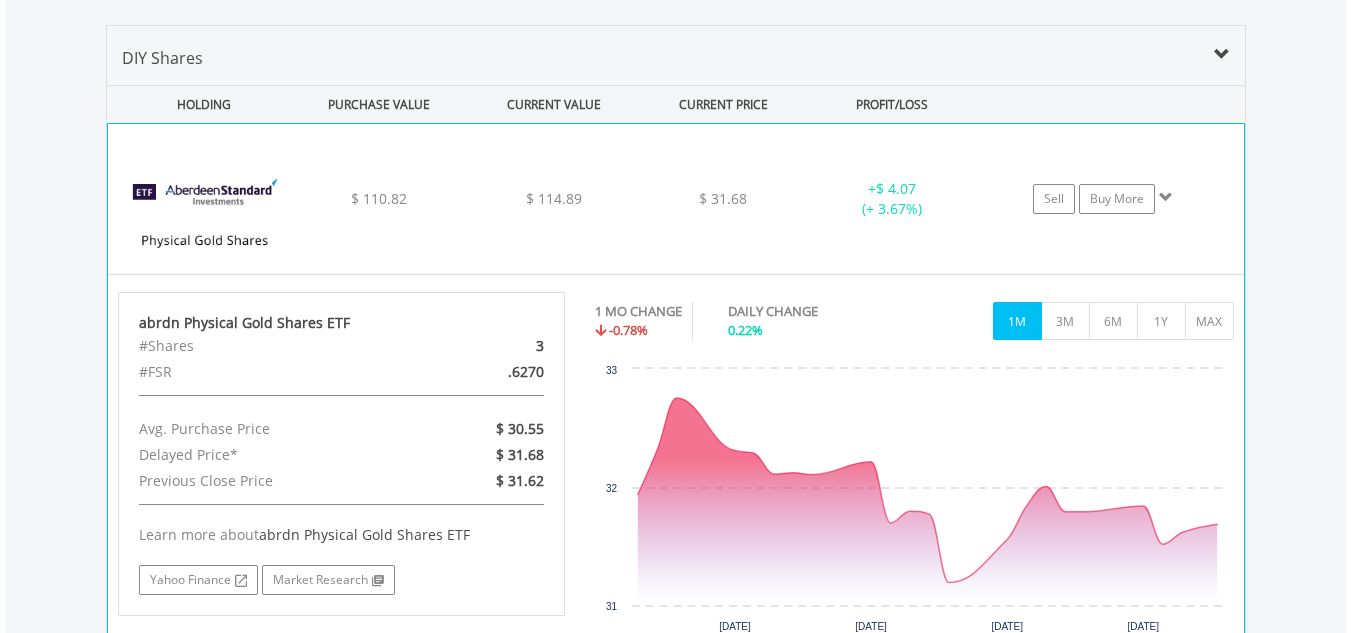click at bounding box center (1166, 197) 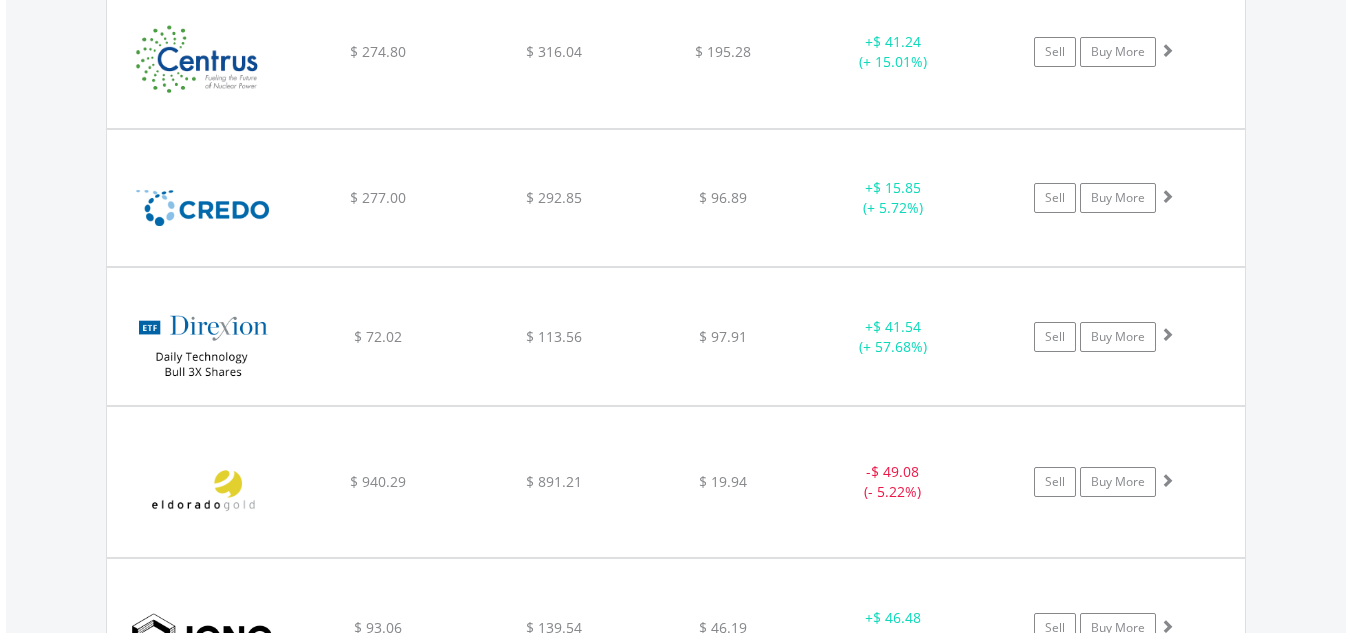 scroll, scrollTop: 1812, scrollLeft: 0, axis: vertical 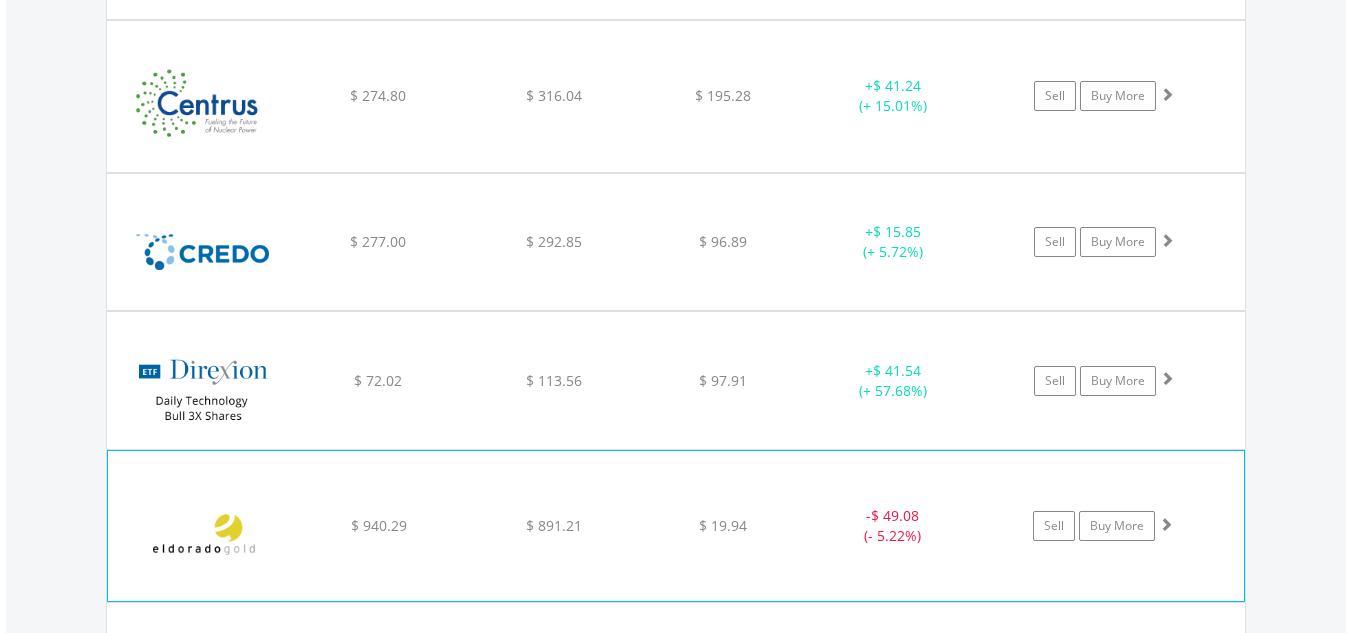 click at bounding box center (1166, 524) 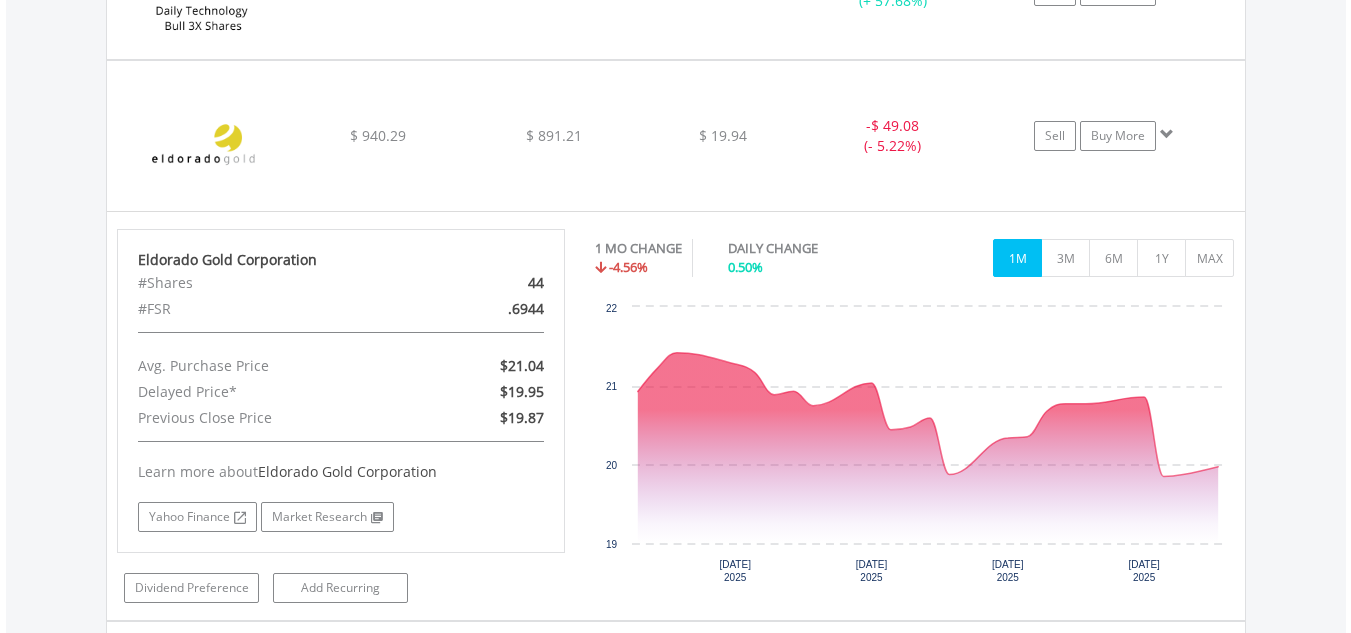 scroll, scrollTop: 2154, scrollLeft: 0, axis: vertical 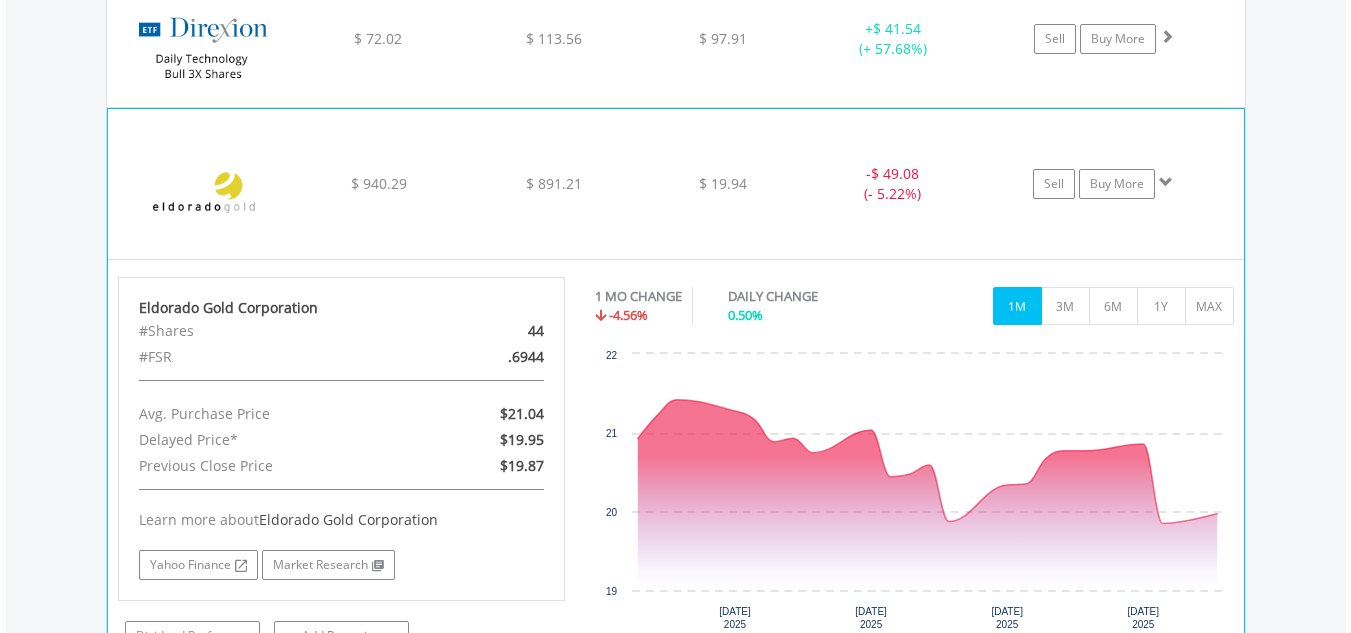 click at bounding box center [1166, 182] 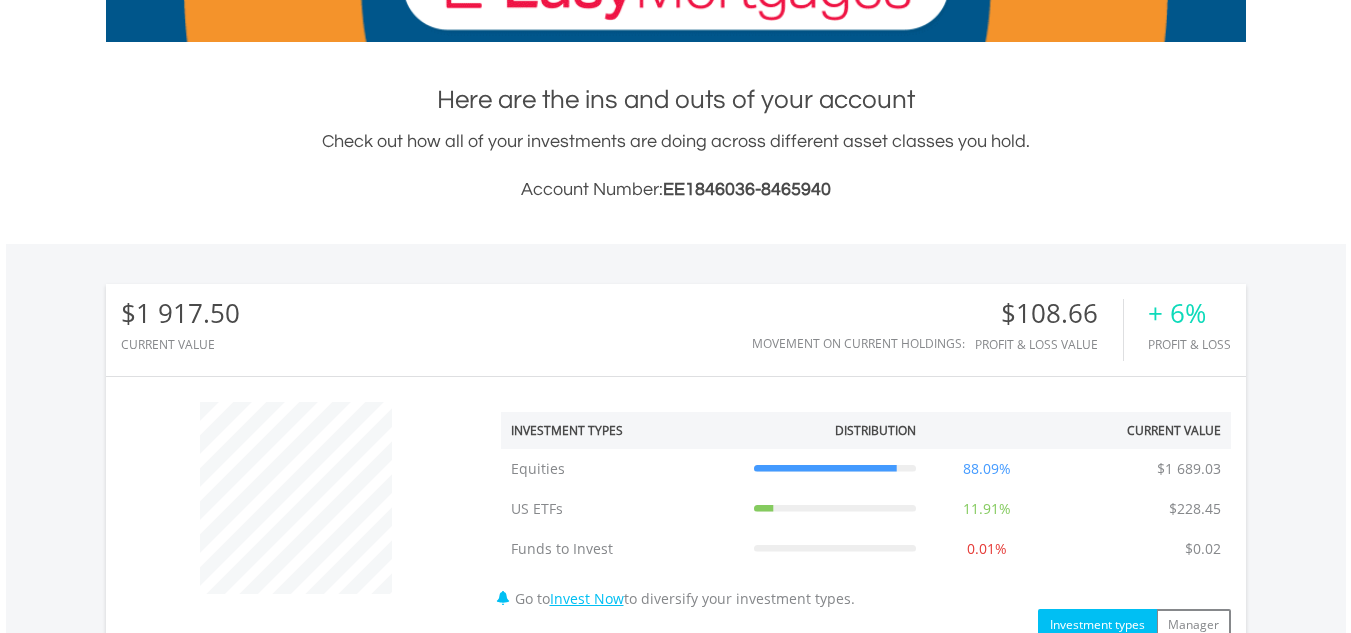 scroll, scrollTop: 251, scrollLeft: 0, axis: vertical 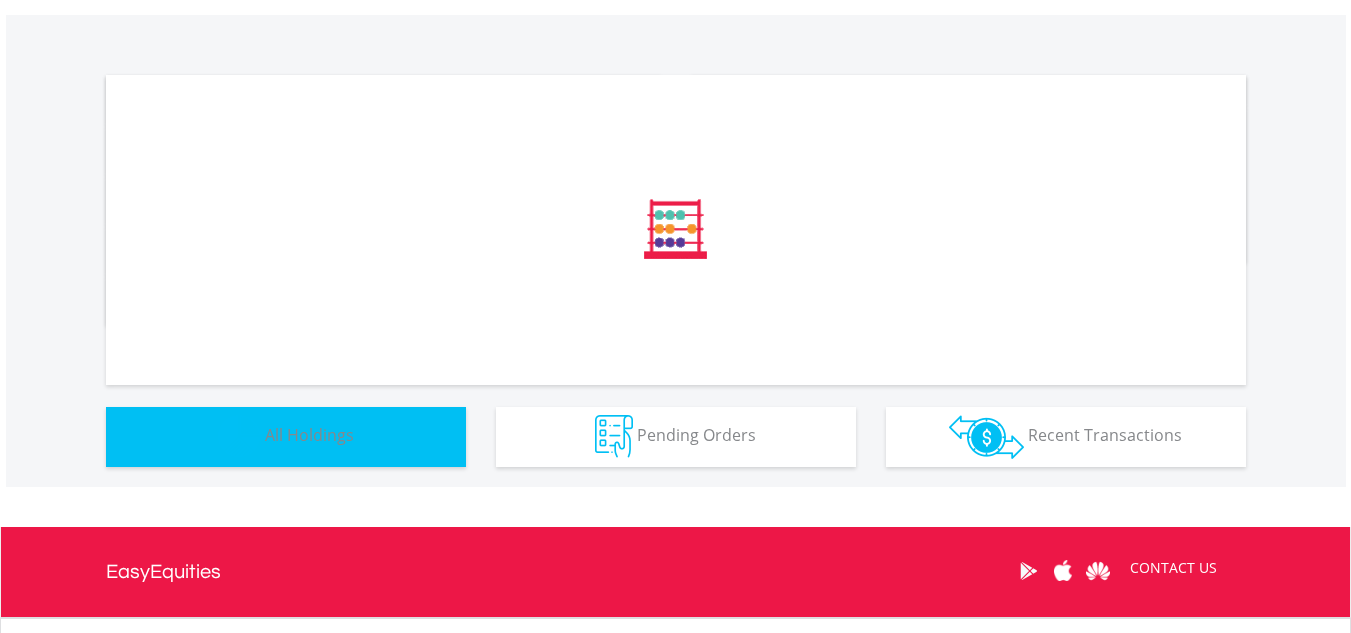 click on "Holdings
All Holdings" at bounding box center [286, 437] 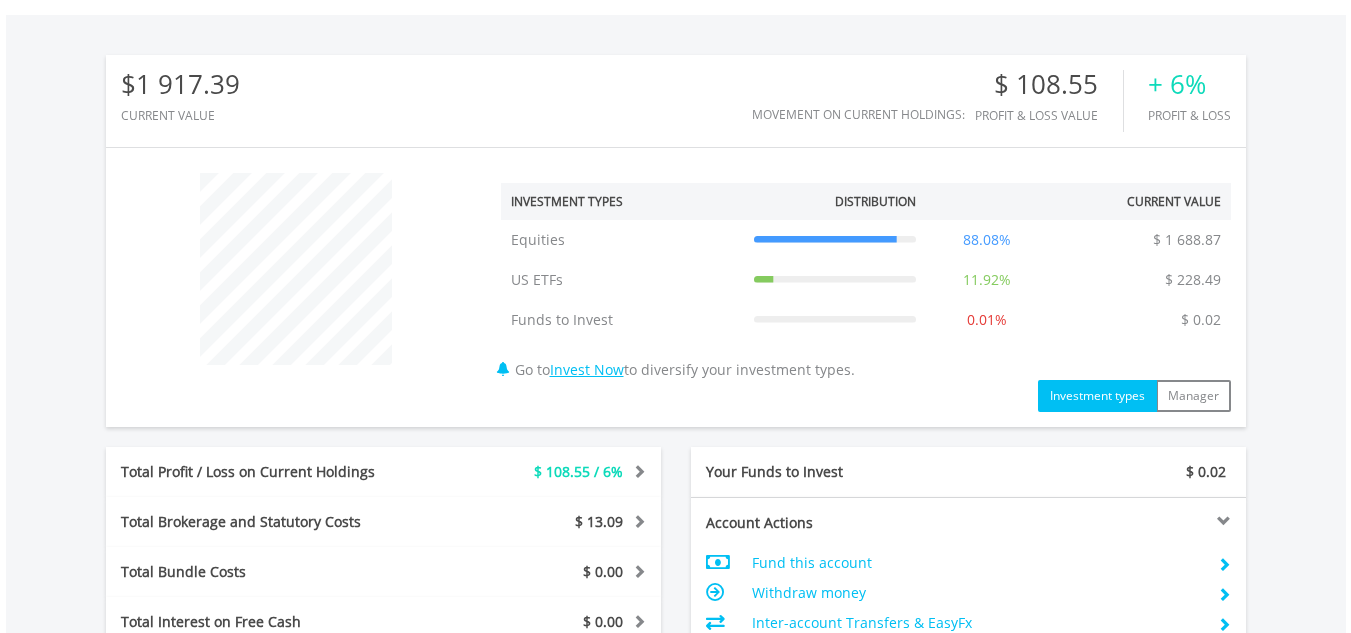 scroll, scrollTop: 999808, scrollLeft: 999620, axis: both 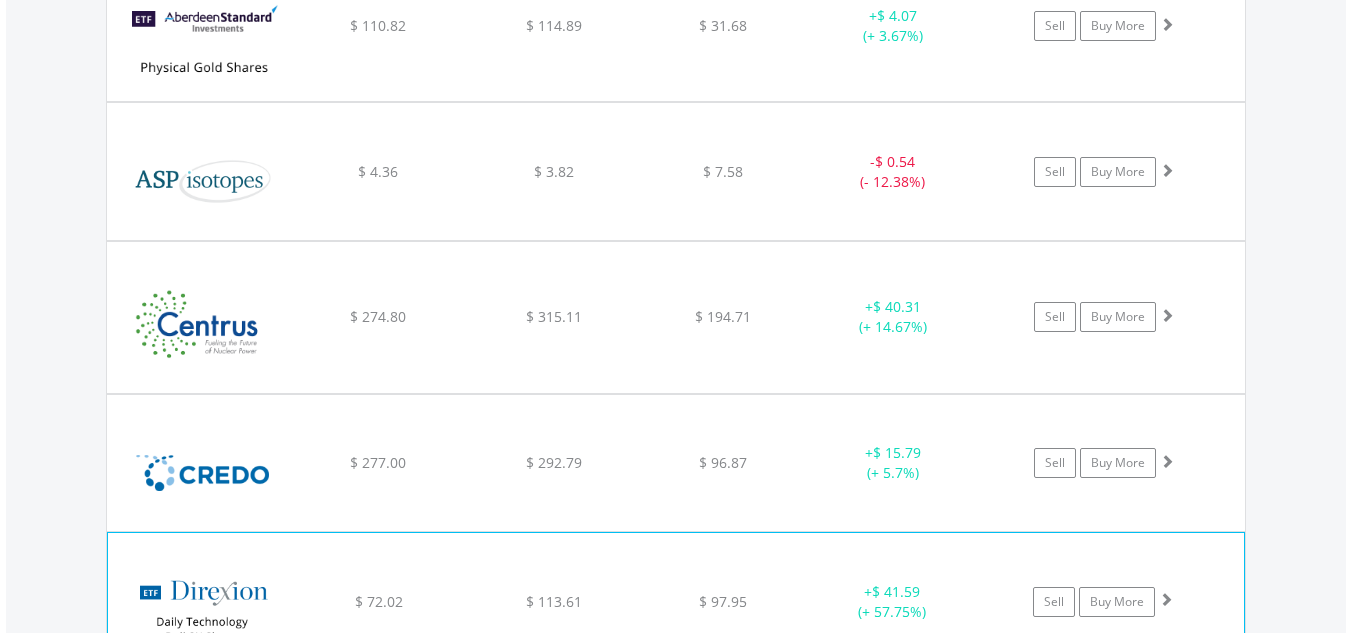click on "﻿
abrdn Physical Gold Shares ETF
$ 110.82
$ 114.89
$ 31.68
+  $ 4.07 (+ 3.67%)
Sell
Buy More
﻿
ASP Isotopes Inc
$ 4.36
$ 3.82
$ 7.58
-  $ 0.54 (- 12.38%)
Buy More" at bounding box center (676, 608) 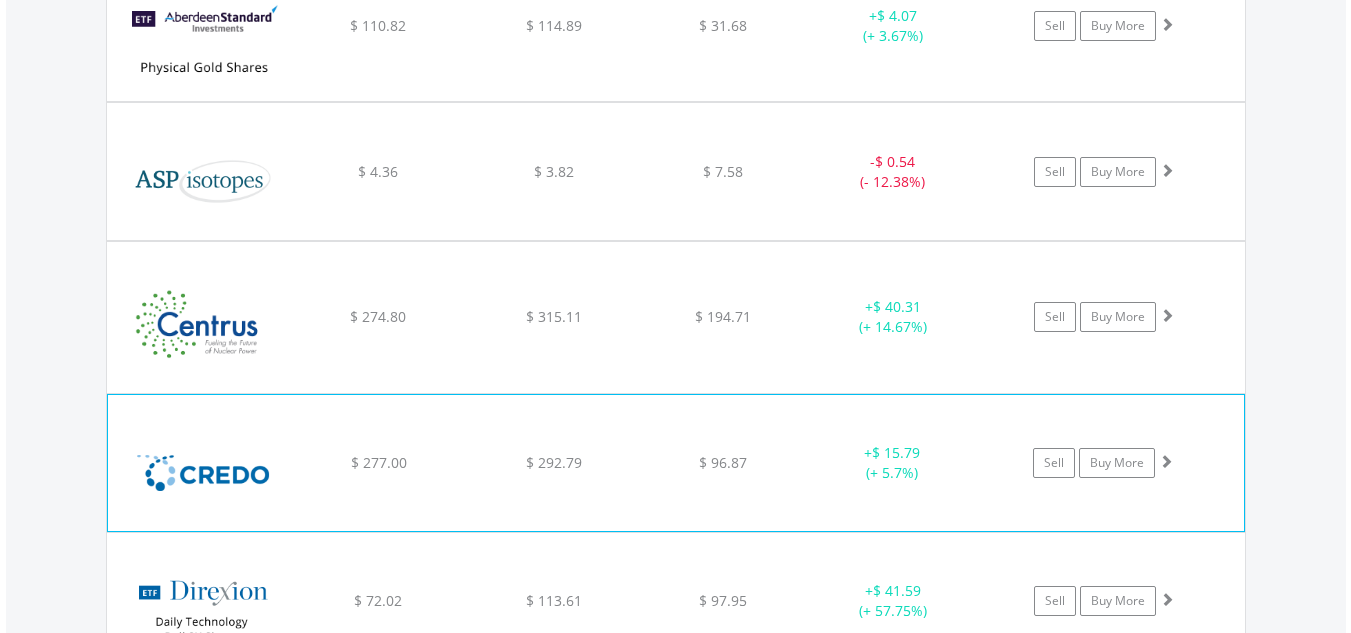 click at bounding box center (1166, 461) 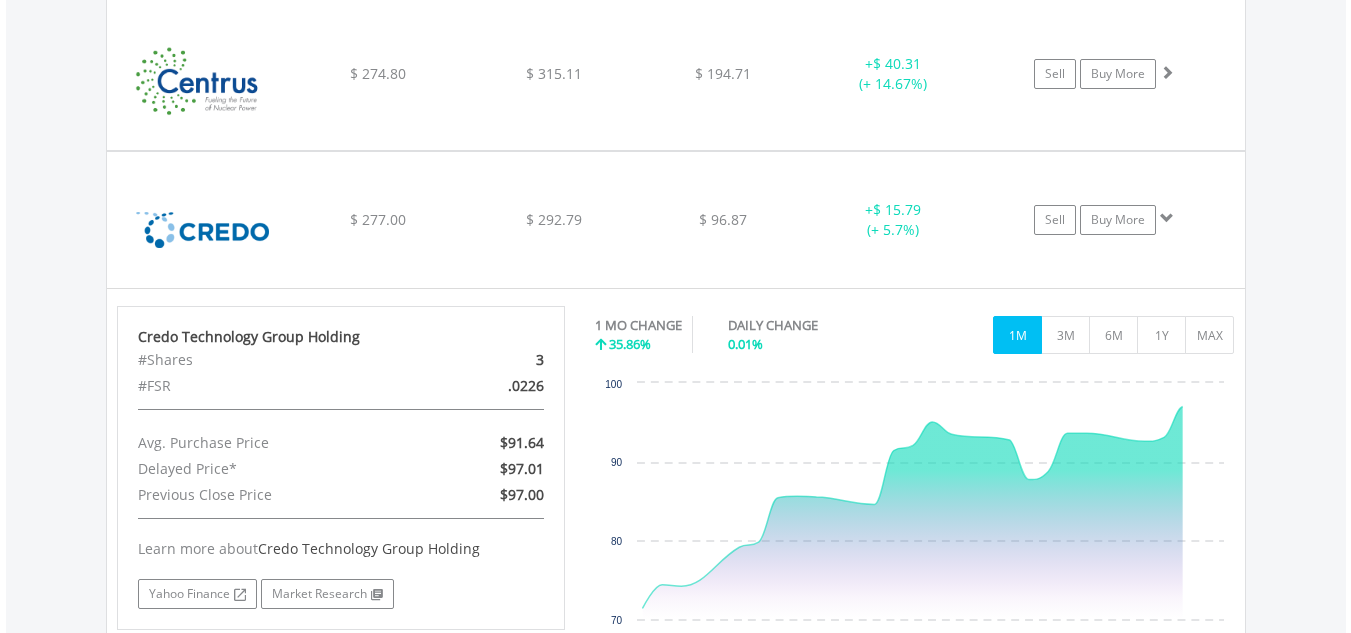 scroll, scrollTop: 1840, scrollLeft: 0, axis: vertical 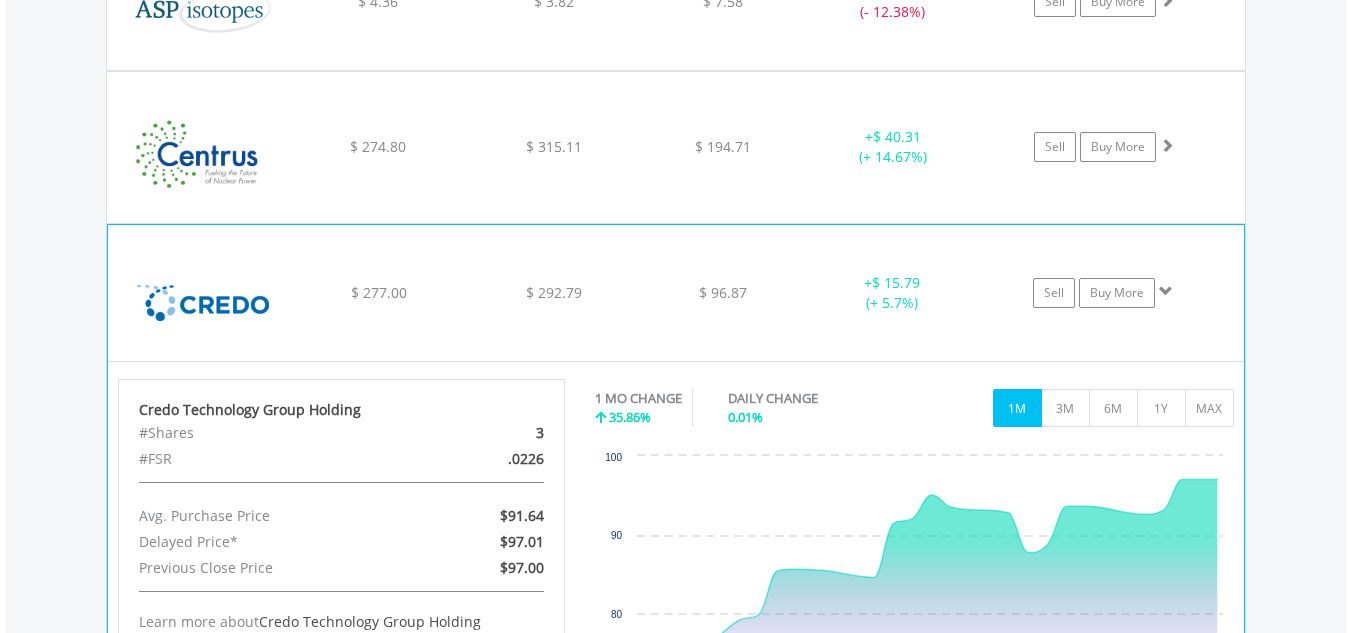 click at bounding box center (1166, 291) 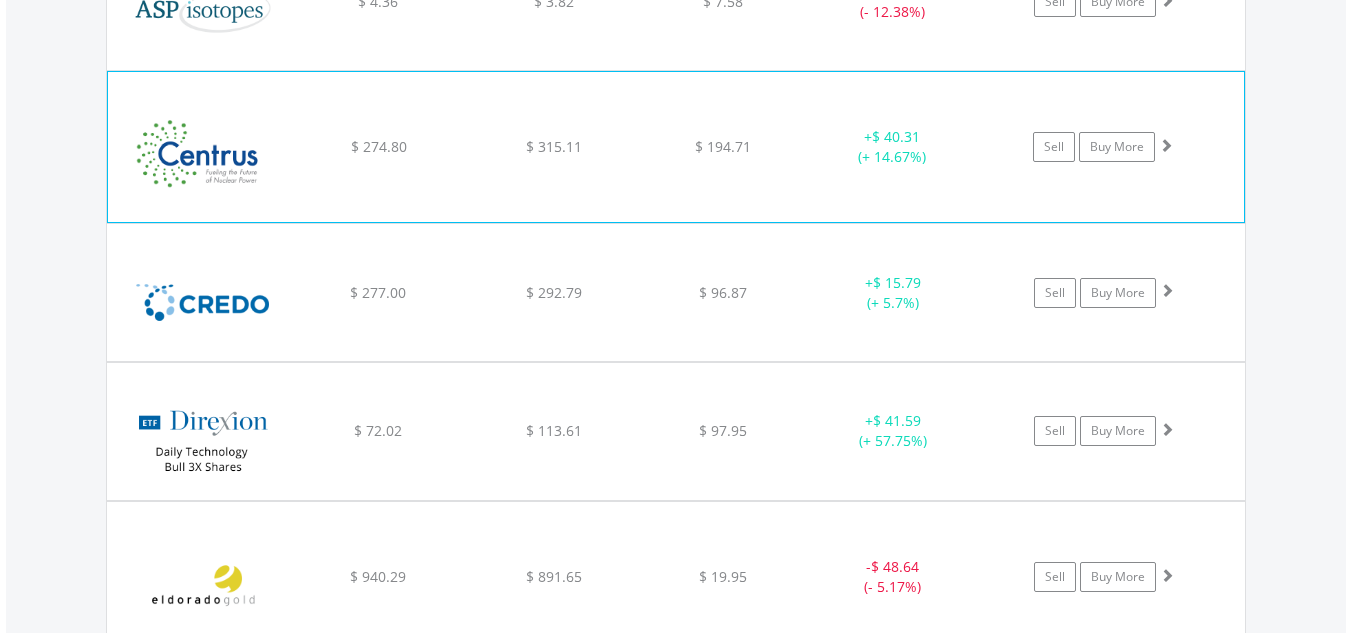 click at bounding box center [1167, -145] 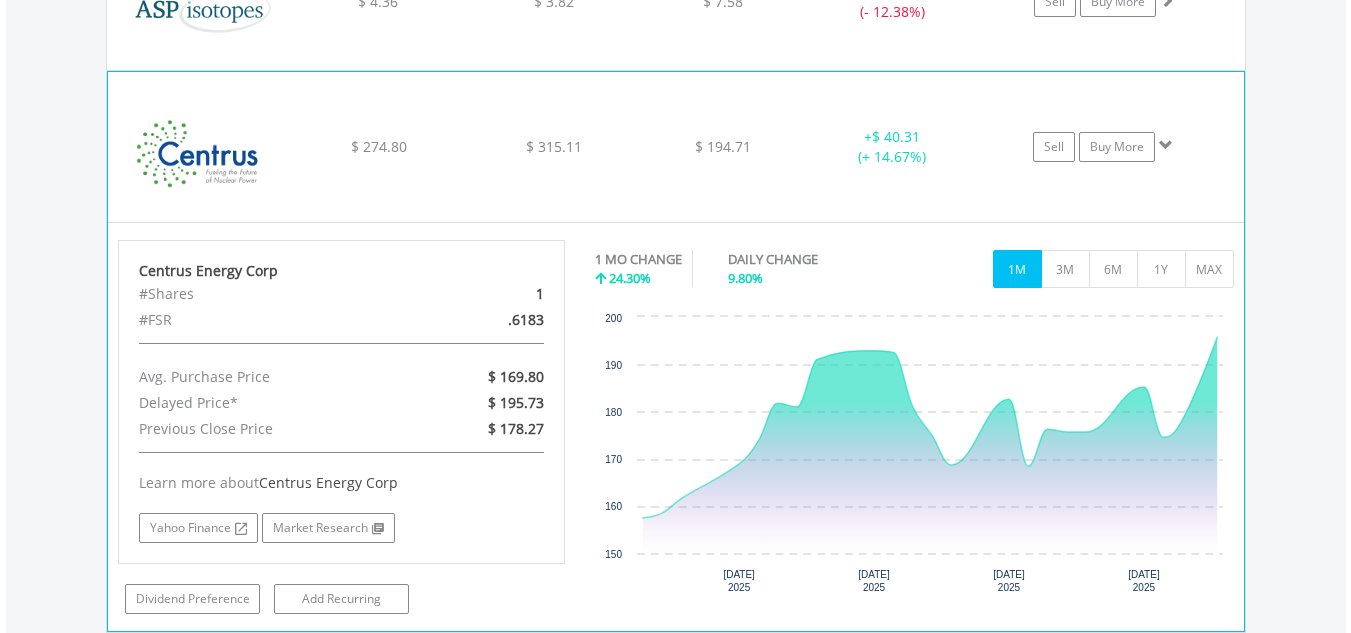click at bounding box center (1167, -145) 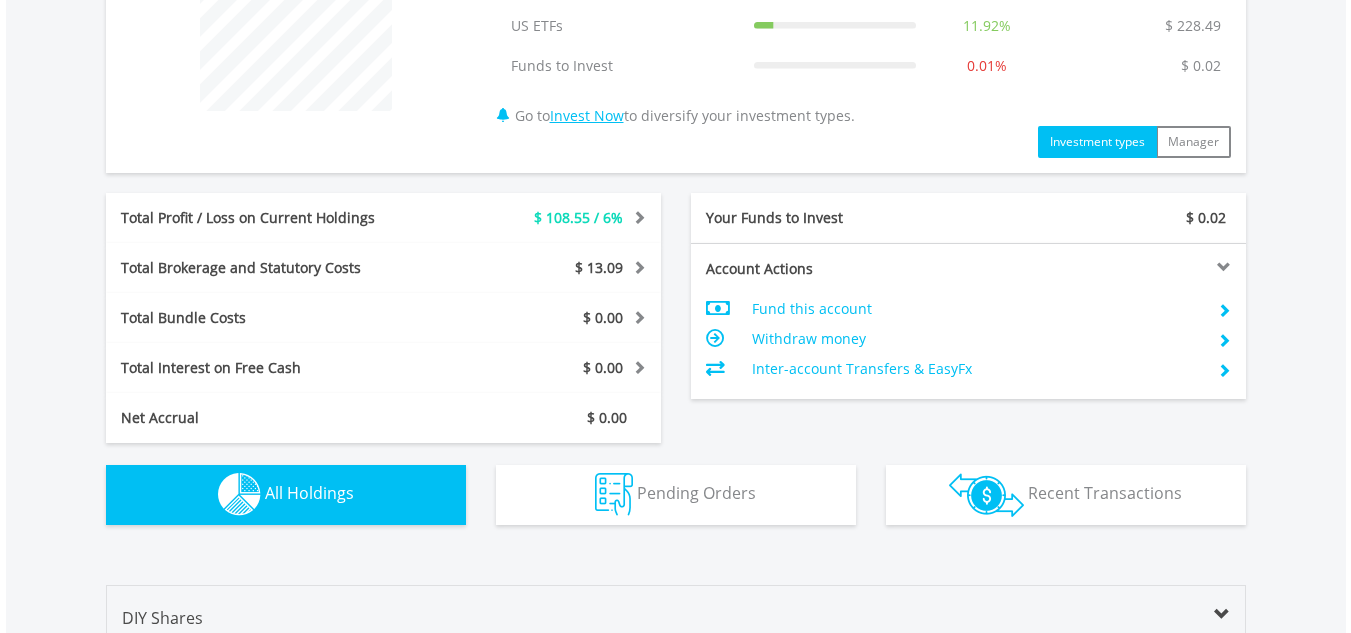 scroll, scrollTop: 1761, scrollLeft: 0, axis: vertical 